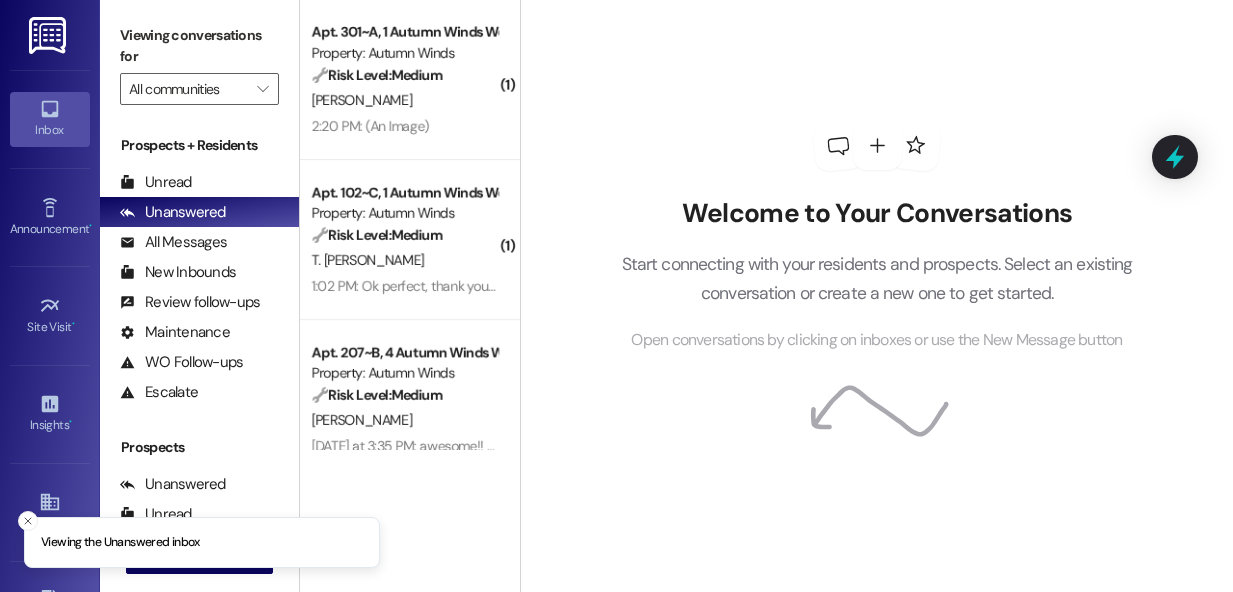 scroll, scrollTop: 0, scrollLeft: 0, axis: both 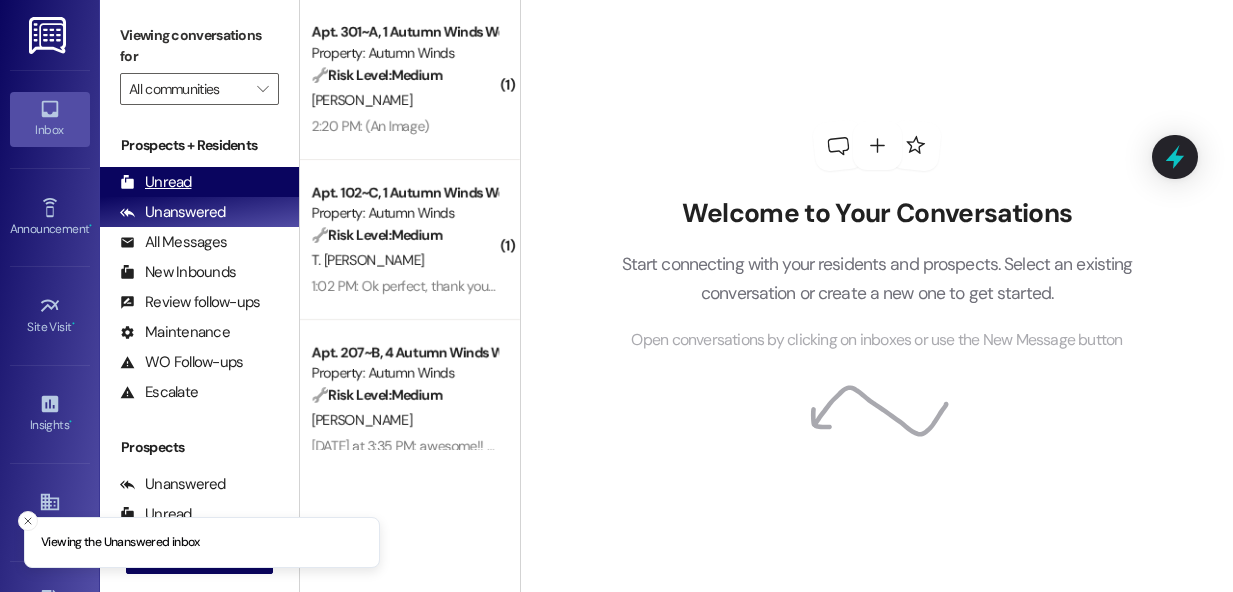 click on "Unread (0)" at bounding box center [199, 182] 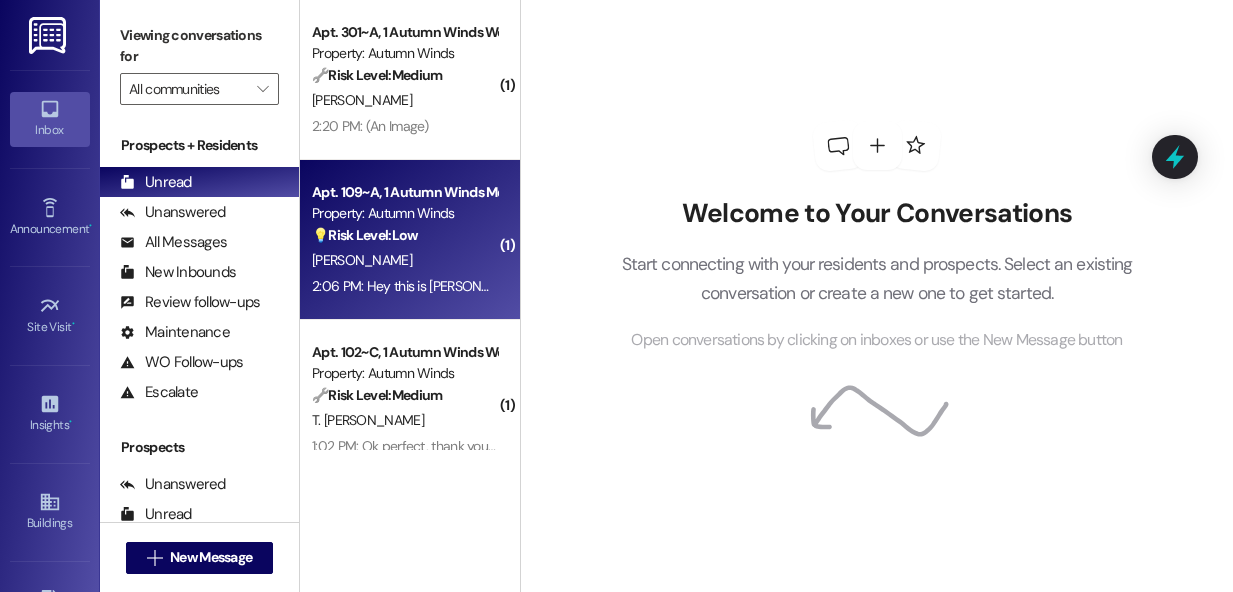 scroll, scrollTop: 30, scrollLeft: 0, axis: vertical 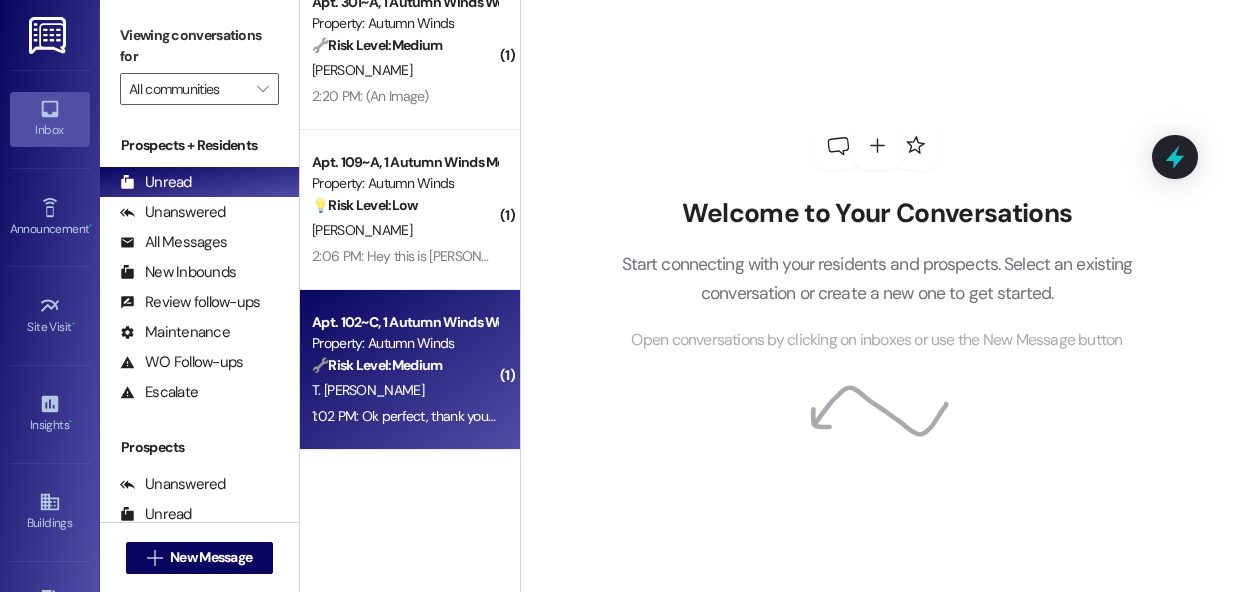 click on "🔧  Risk Level:  Medium" at bounding box center (377, 365) 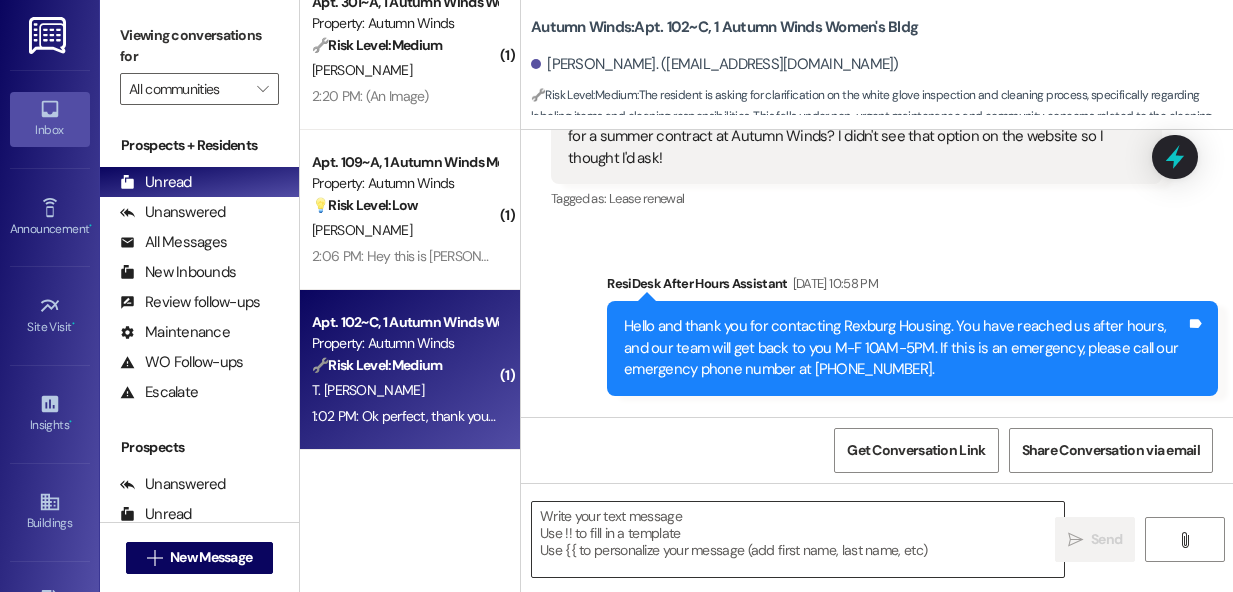 scroll, scrollTop: 18899, scrollLeft: 0, axis: vertical 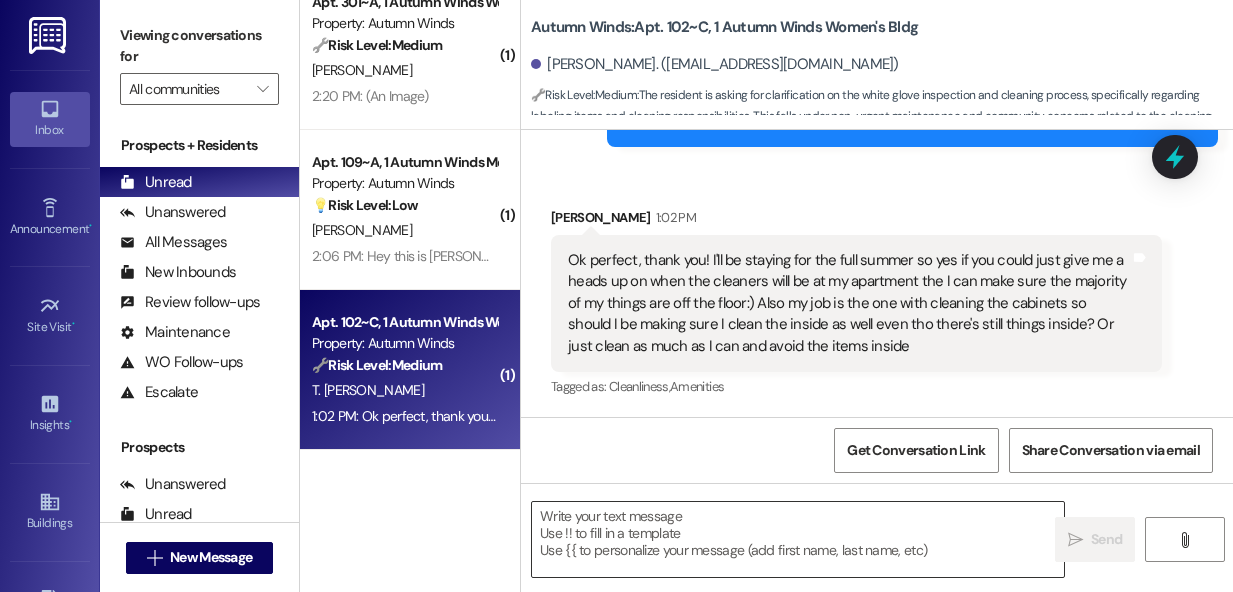 click at bounding box center [798, 539] 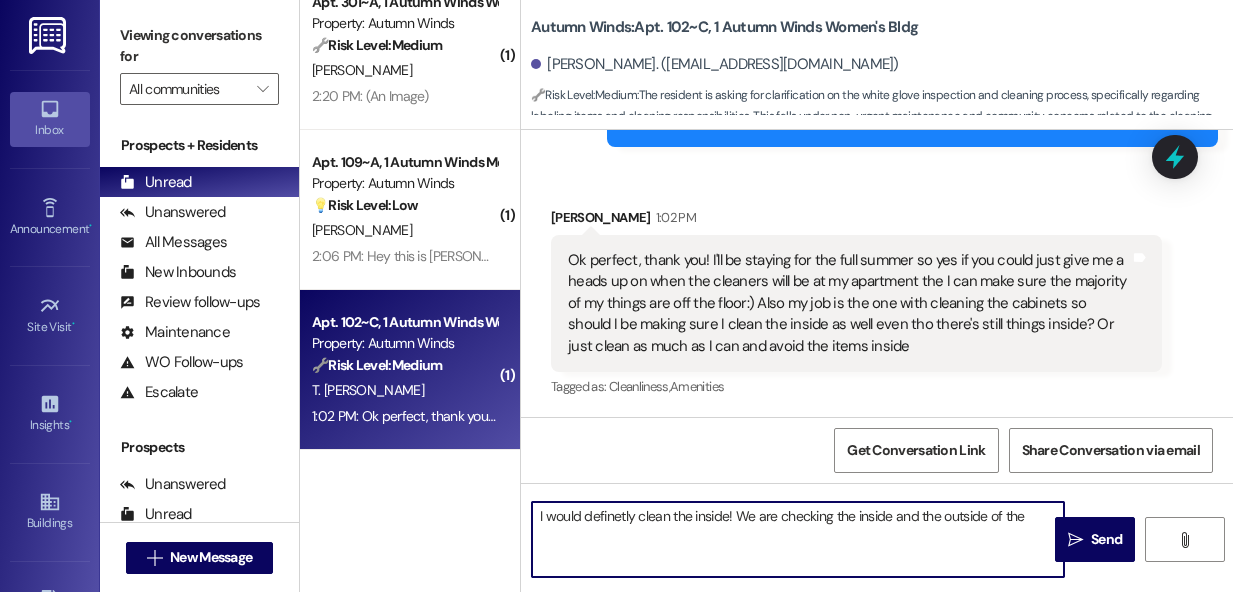 click on "I would definetly clean the inside! We are checking the inside and the outside of the" at bounding box center [798, 539] 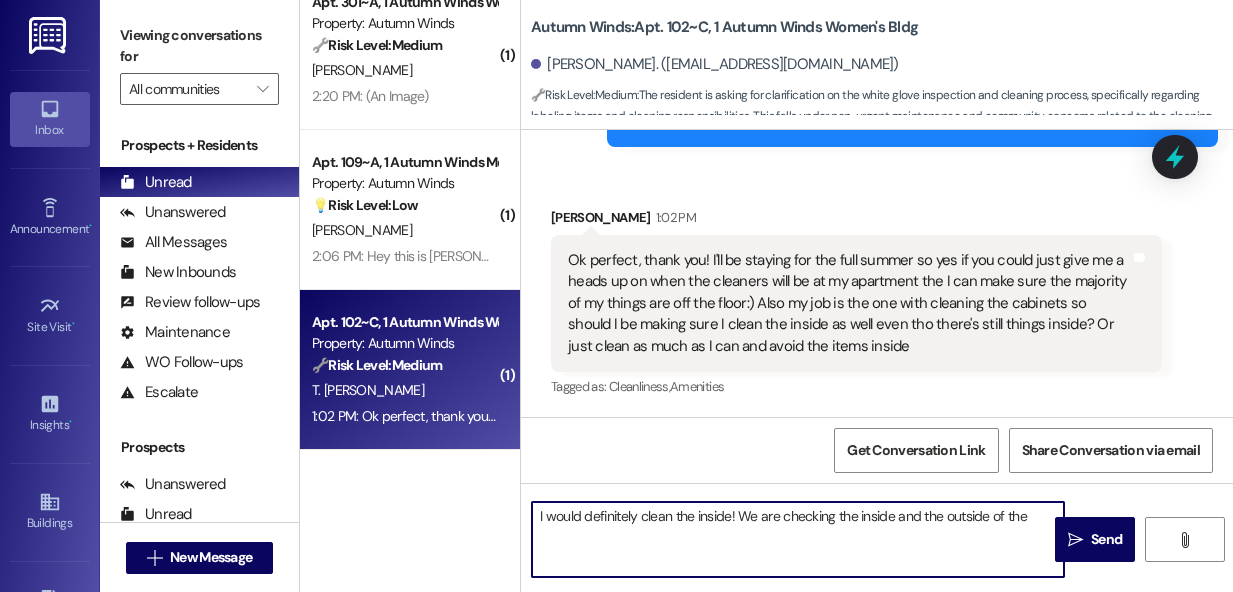 click on "I would definitely clean the inside! We are checking the inside and the outside of the" at bounding box center (798, 539) 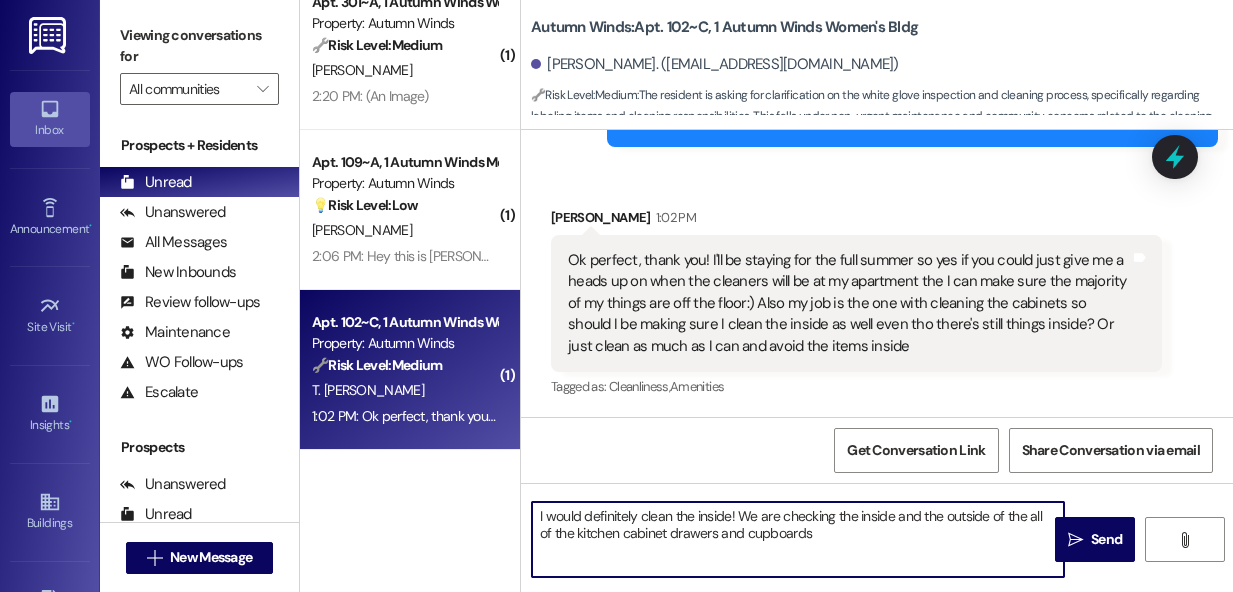 type on "I would definitely clean the inside! We are checking the inside and the outside of the all of the kitchen cabinet drawers and cupboards." 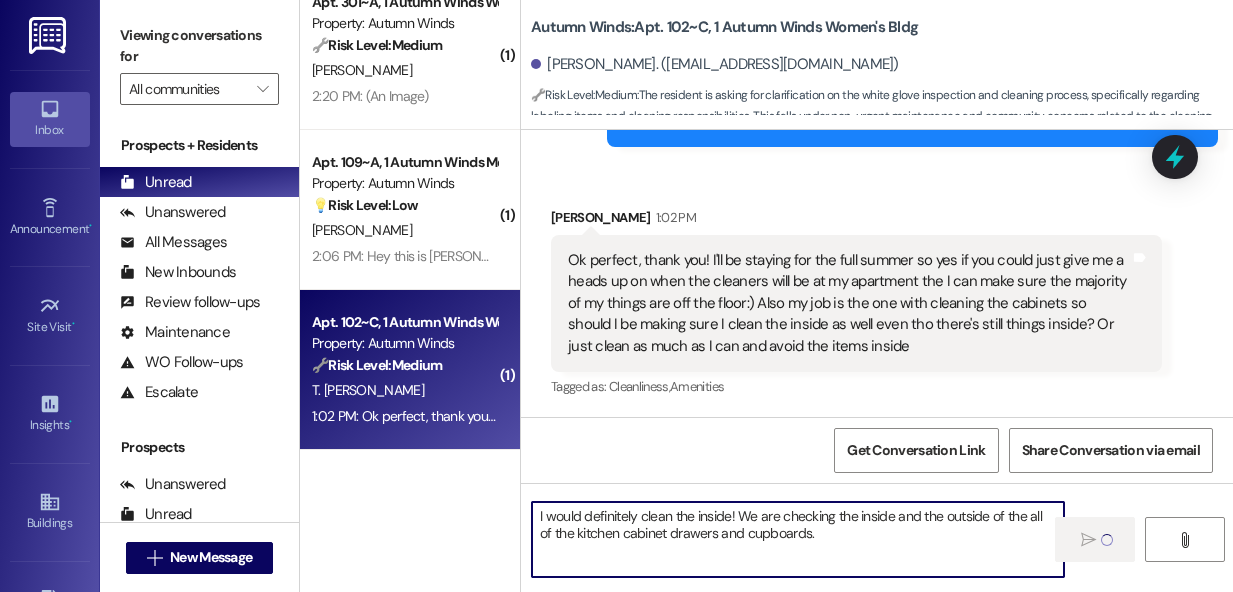 type 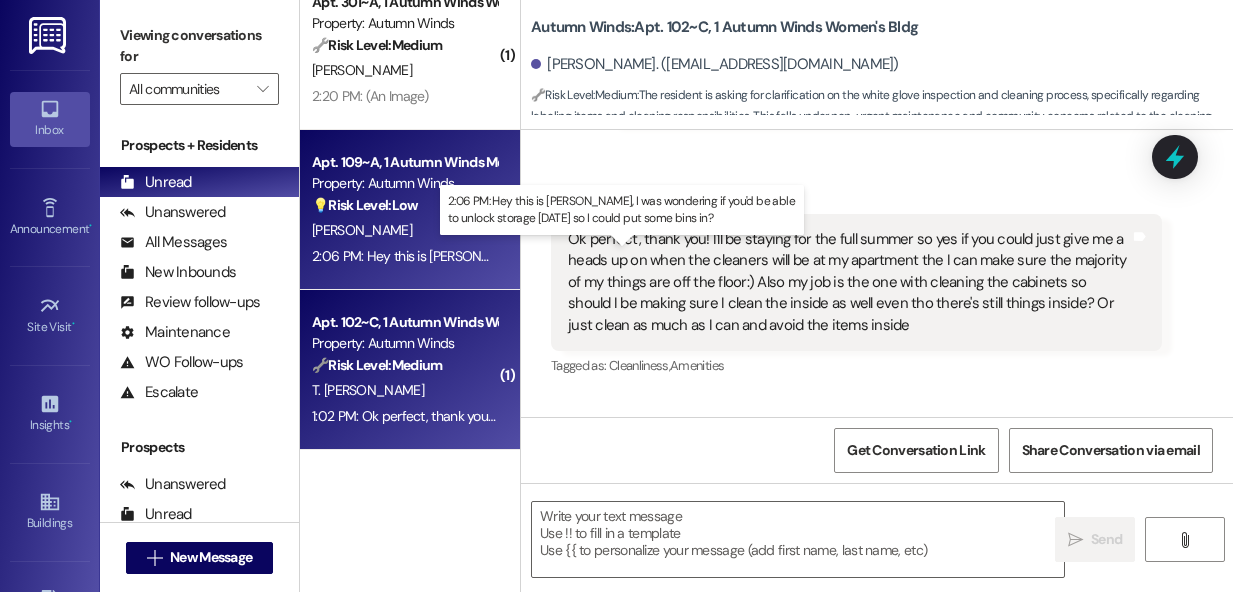 click on "2:06 PM: Hey this is Eli, I was wondering if you'd be able to unlock storage today so I could put some bins in? 2:06 PM: Hey this is Eli, I was wondering if you'd be able to unlock storage today so I could put some bins in?" at bounding box center (669, 256) 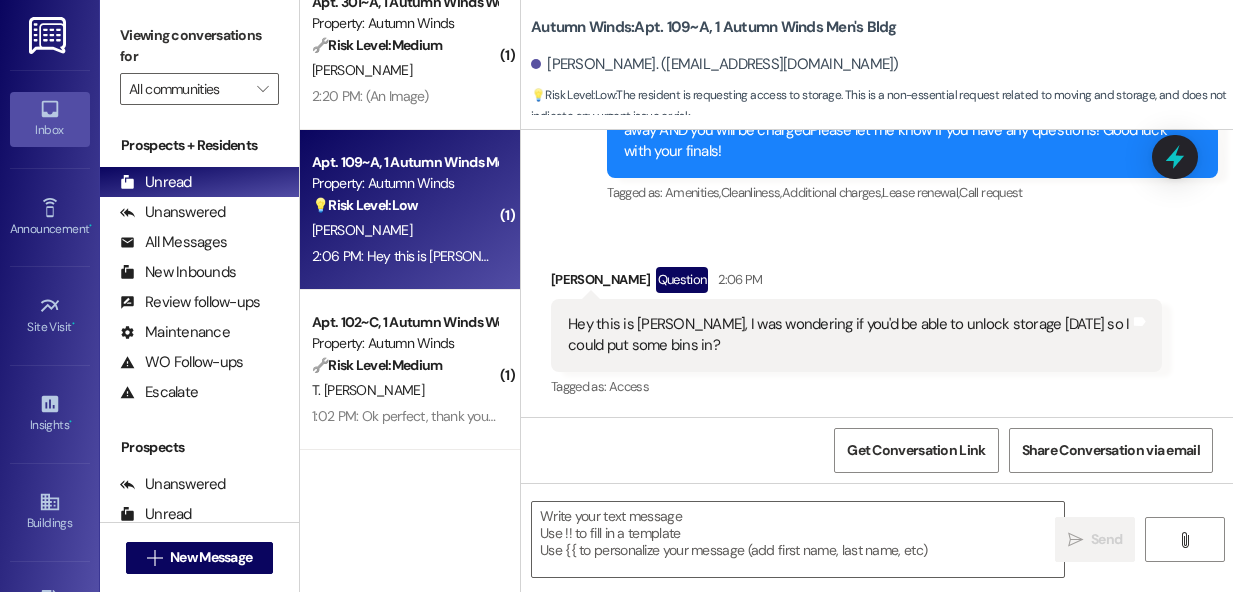 scroll, scrollTop: 7355, scrollLeft: 0, axis: vertical 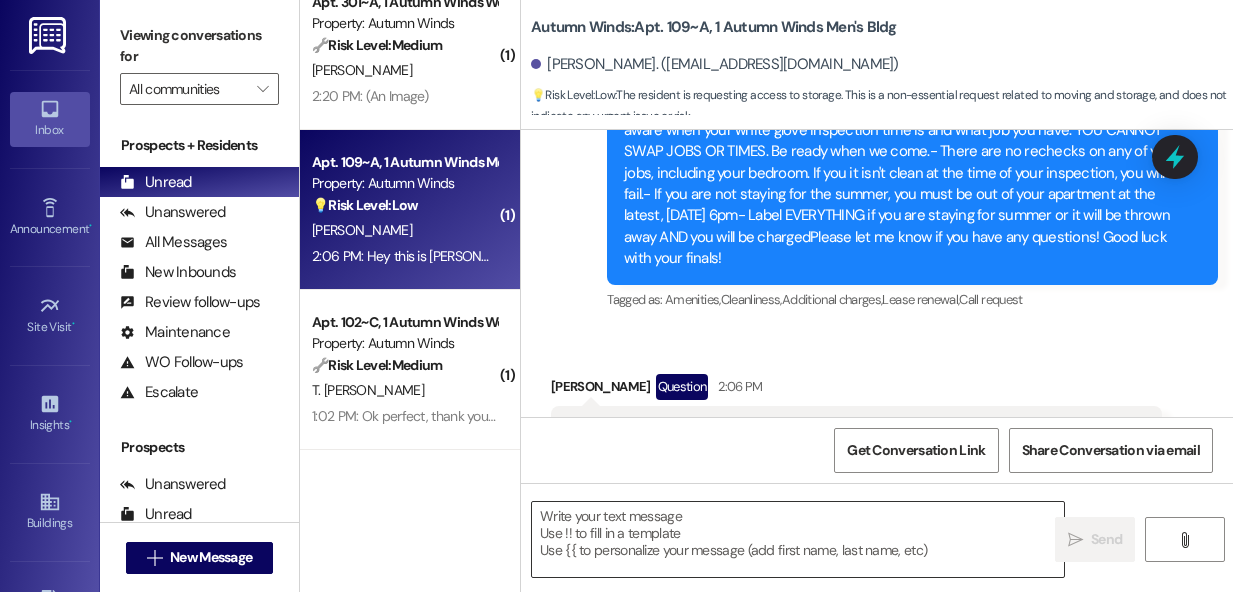 click at bounding box center (798, 539) 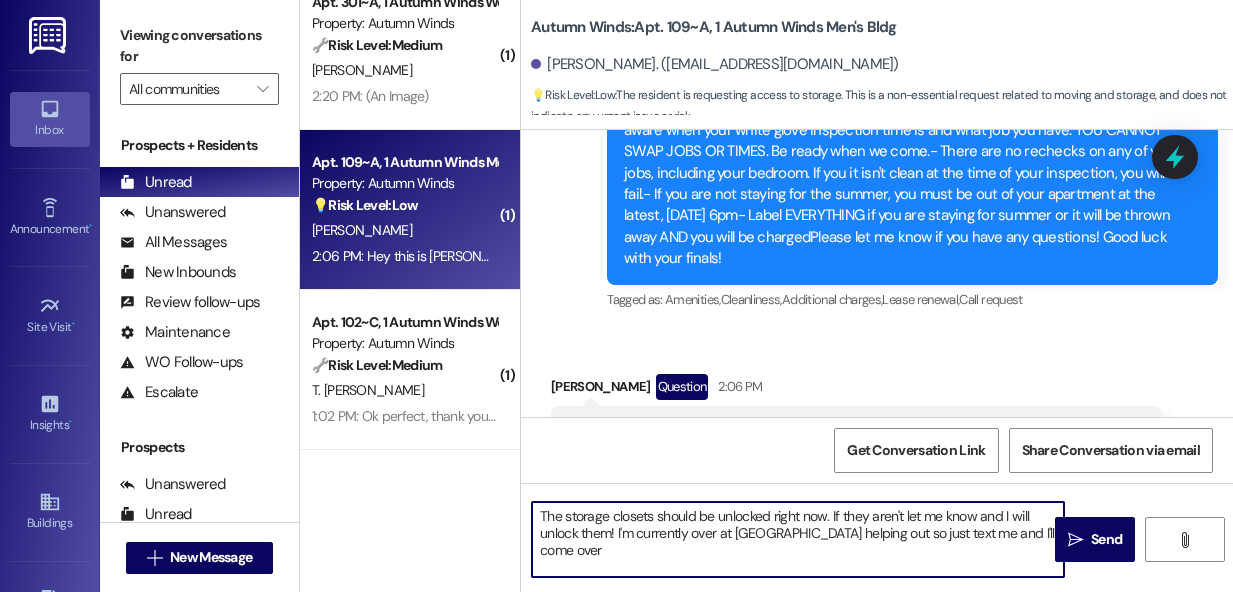 type on "The storage closets should be unlocked right now. If they aren't let me know and I will unlock them! I'm currently over at Somerset helping out so just text me and I'll come over!" 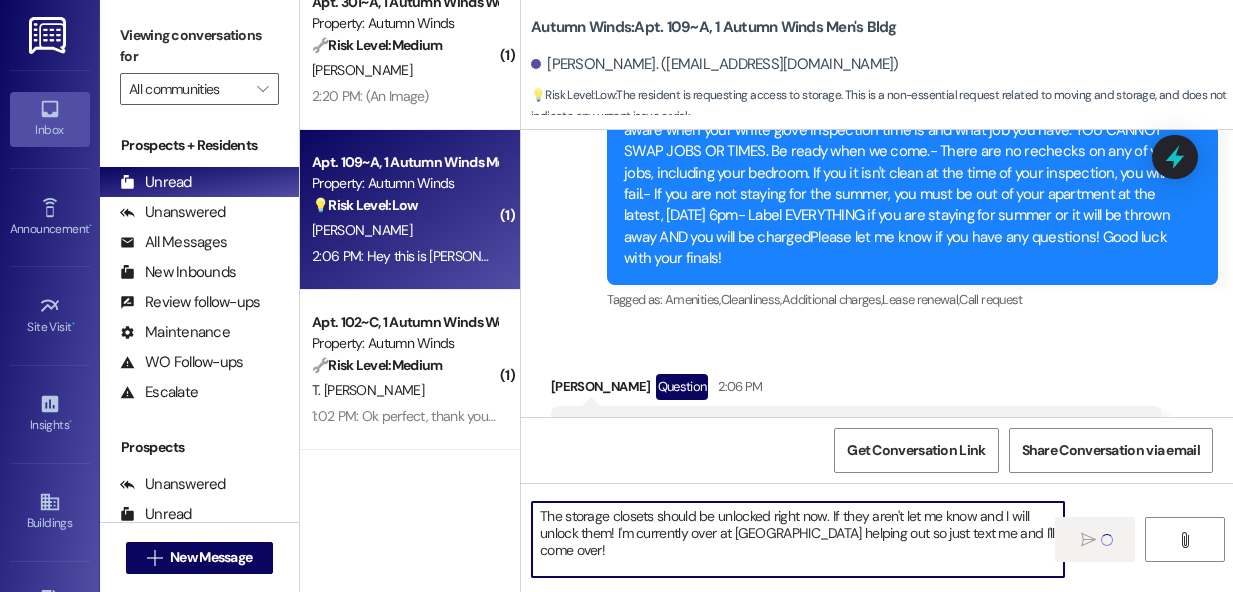 type 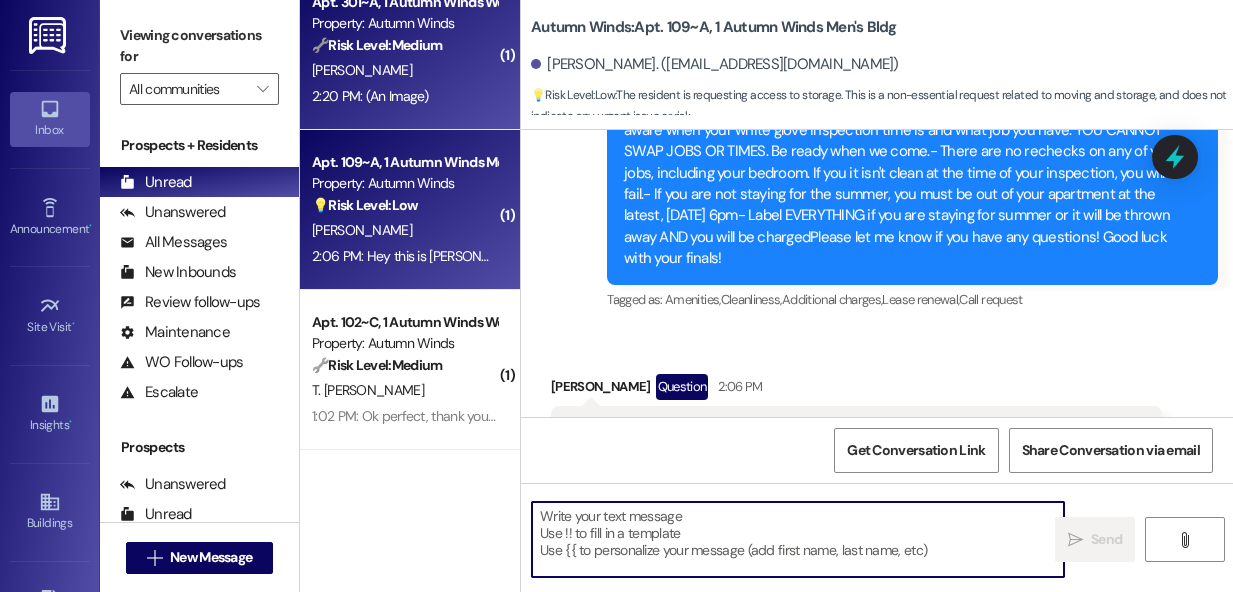 click on "2:20 PM: (An Image) 2:20 PM: (An Image)" at bounding box center (370, 96) 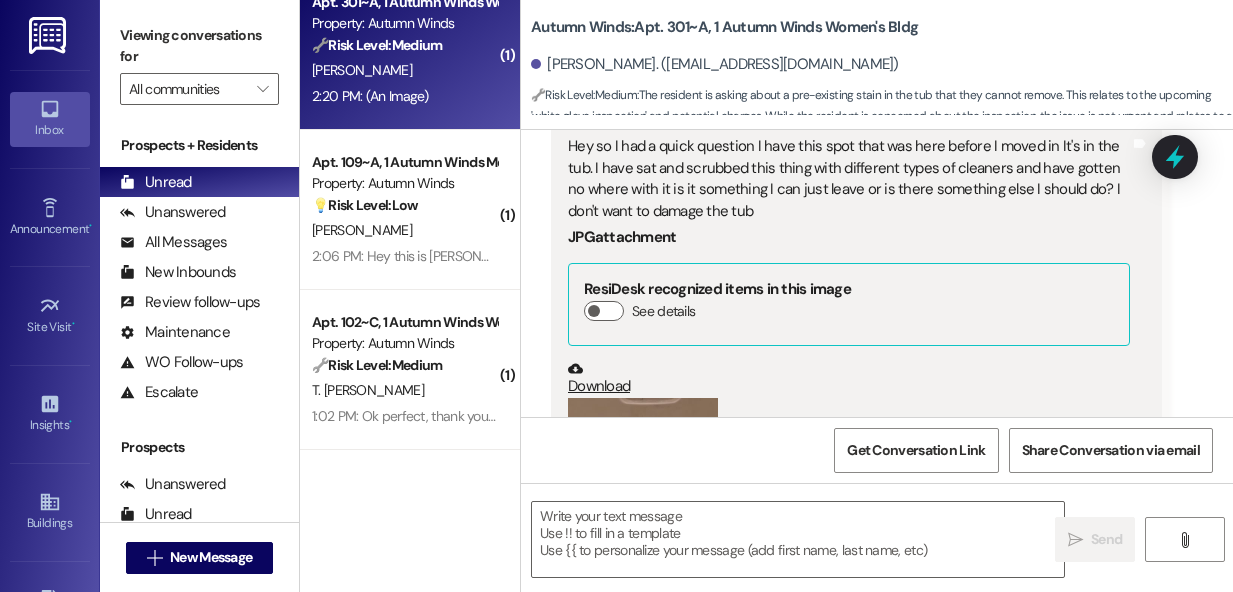 scroll, scrollTop: 12652, scrollLeft: 0, axis: vertical 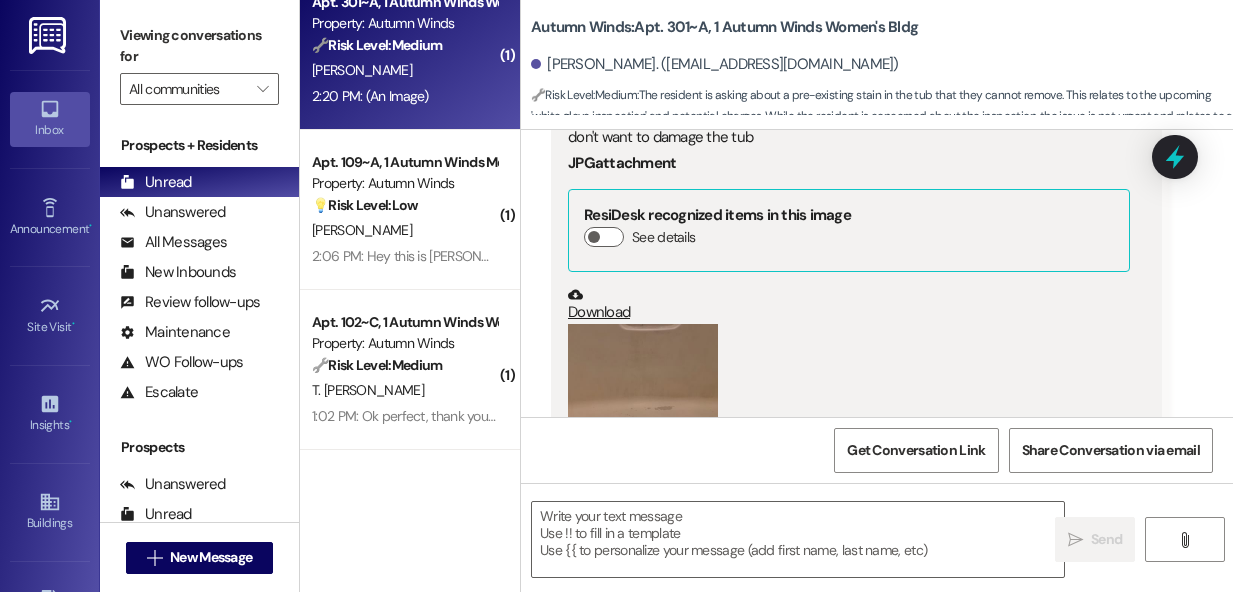click at bounding box center (643, 380) 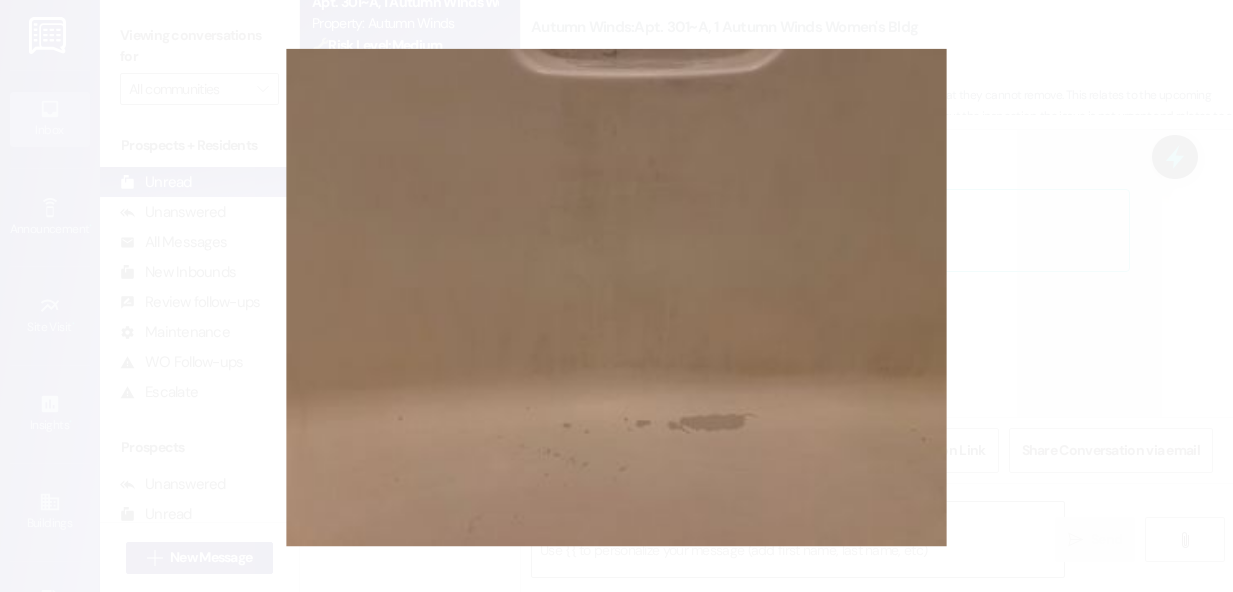 click at bounding box center (616, 296) 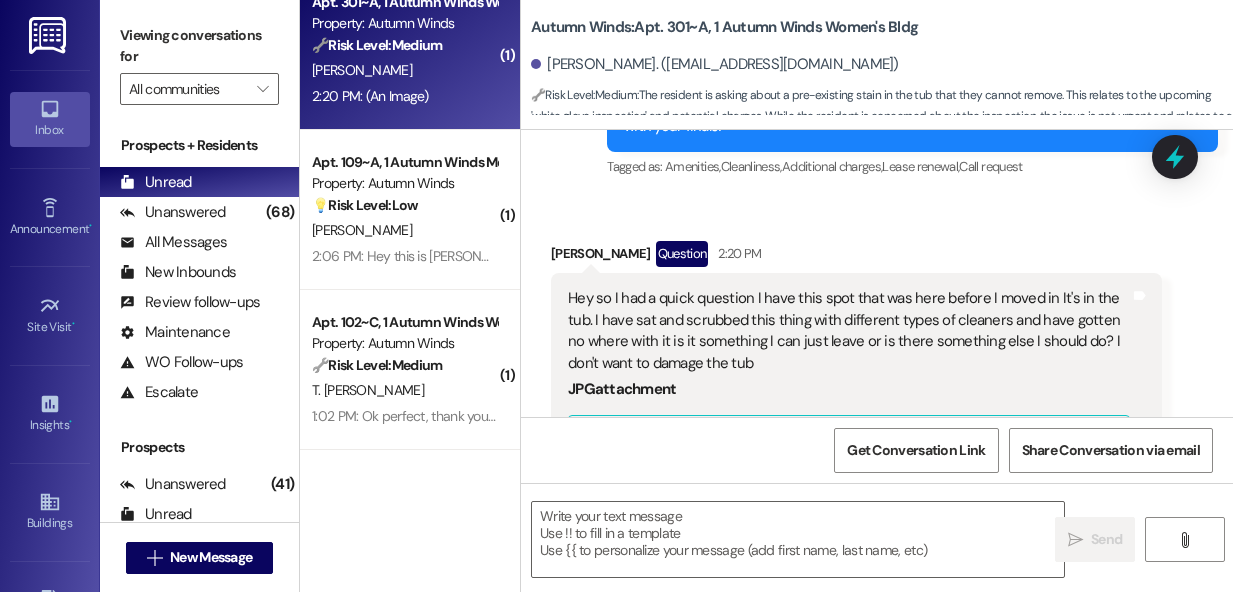 scroll, scrollTop: 12652, scrollLeft: 0, axis: vertical 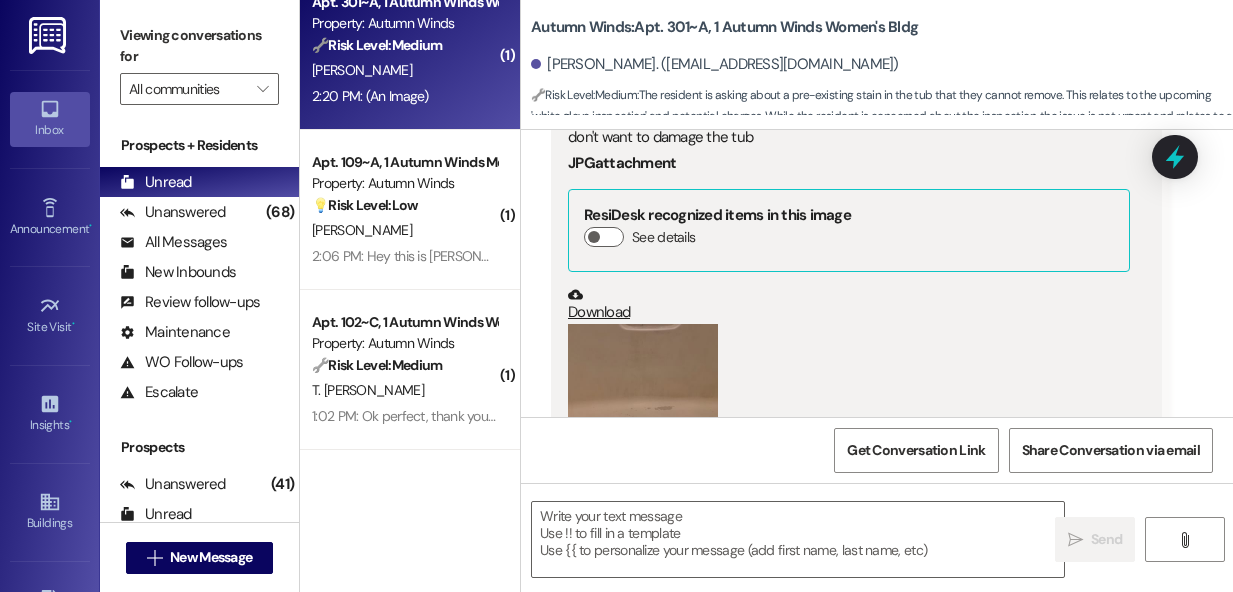 click at bounding box center [643, 380] 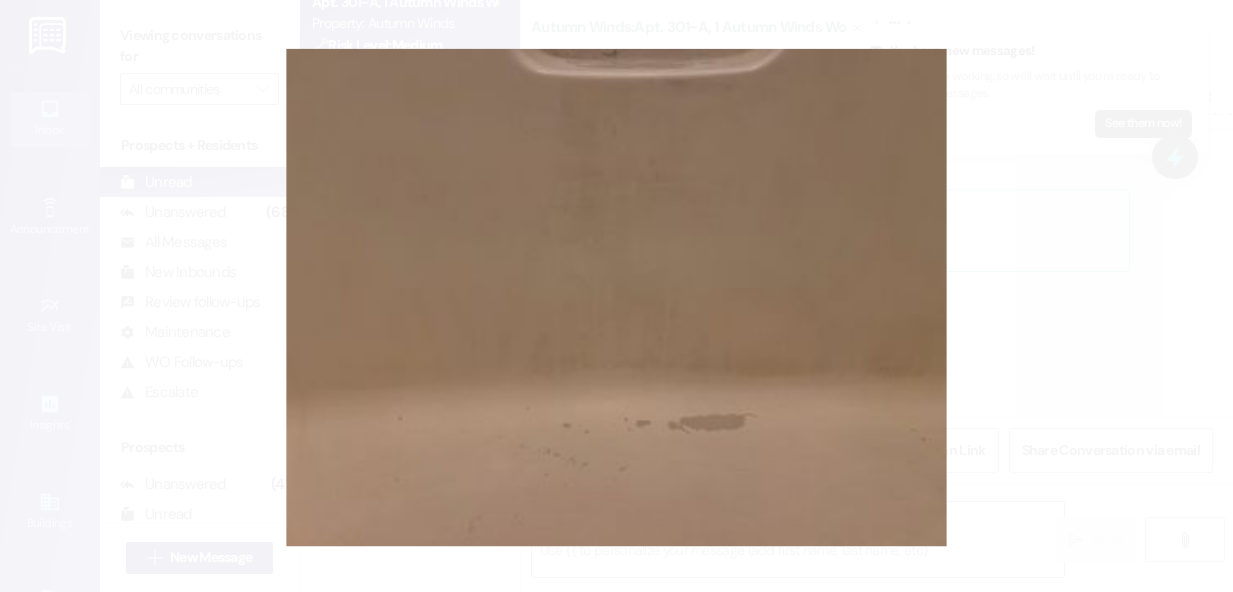 click at bounding box center [616, 296] 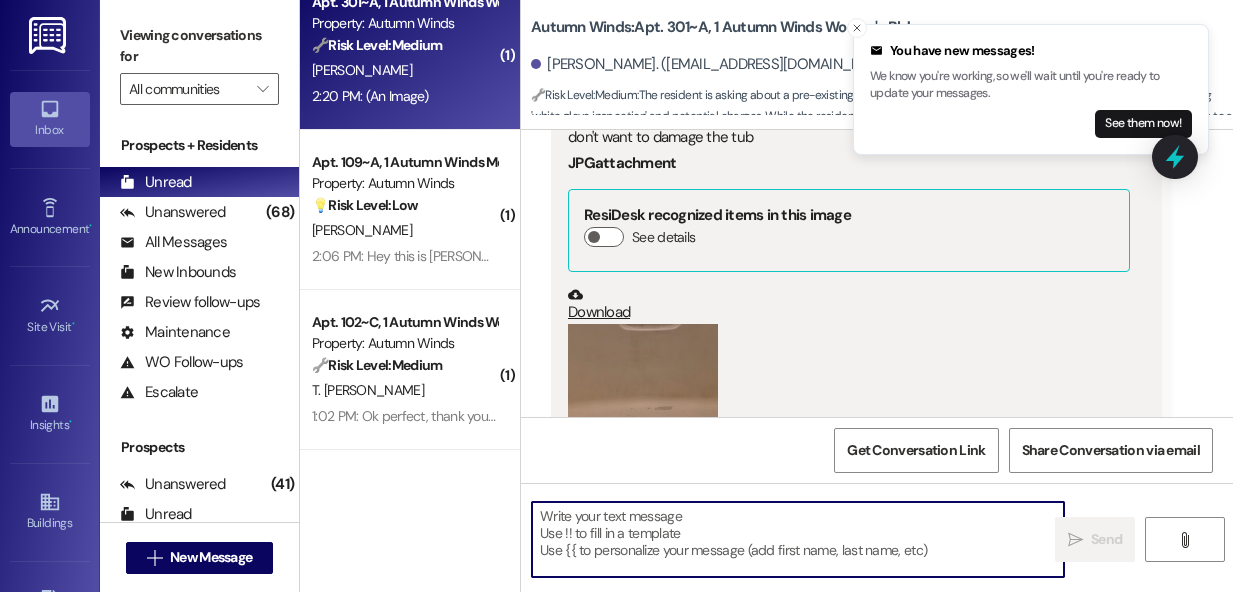 click at bounding box center [798, 539] 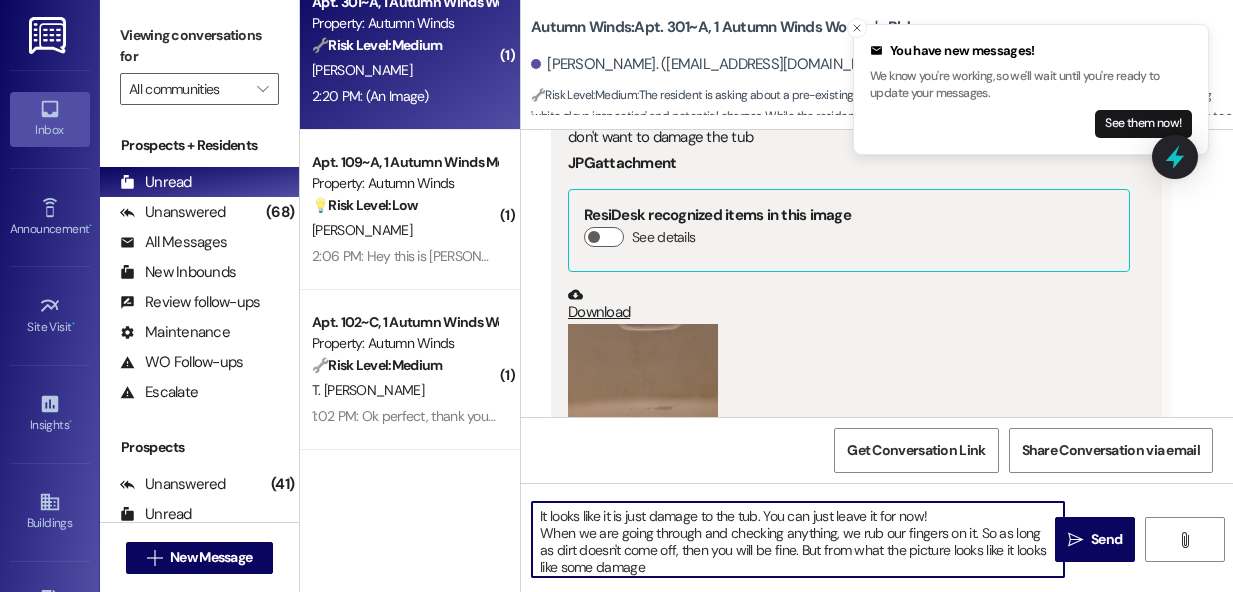 type on "It looks like it is just damage to the tub. You can just leave it for now!
When we are going through and checking anything, we rub our fingers on it. So as long as dirt doesn't come off, then you will be fine. But from what the picture looks like it looks like some damage." 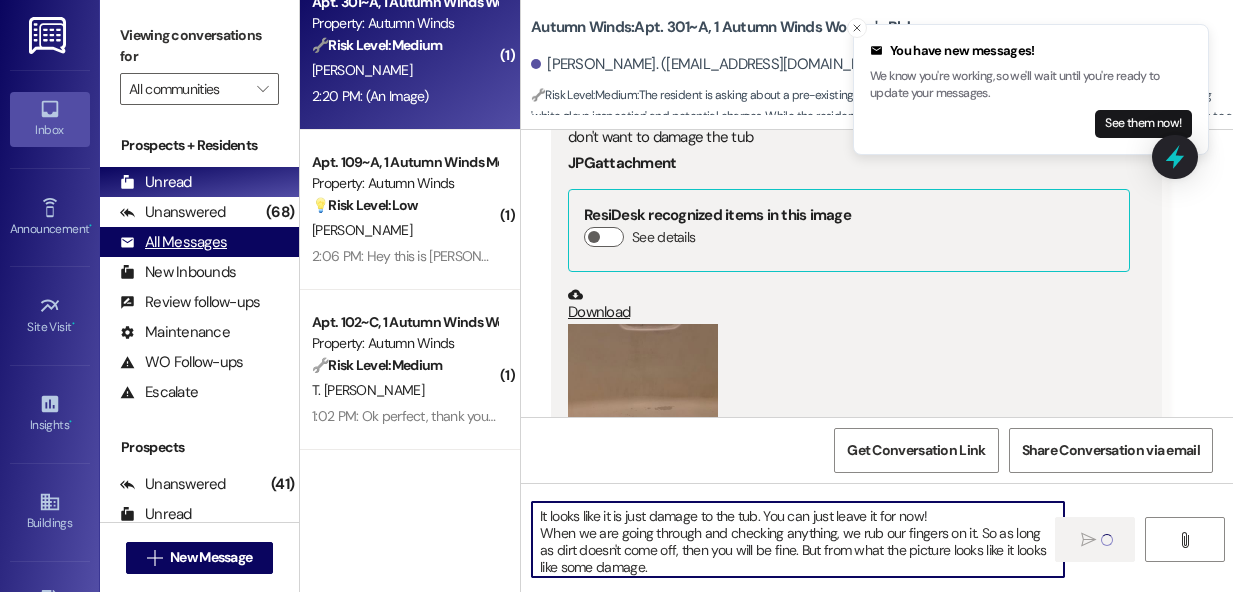 type 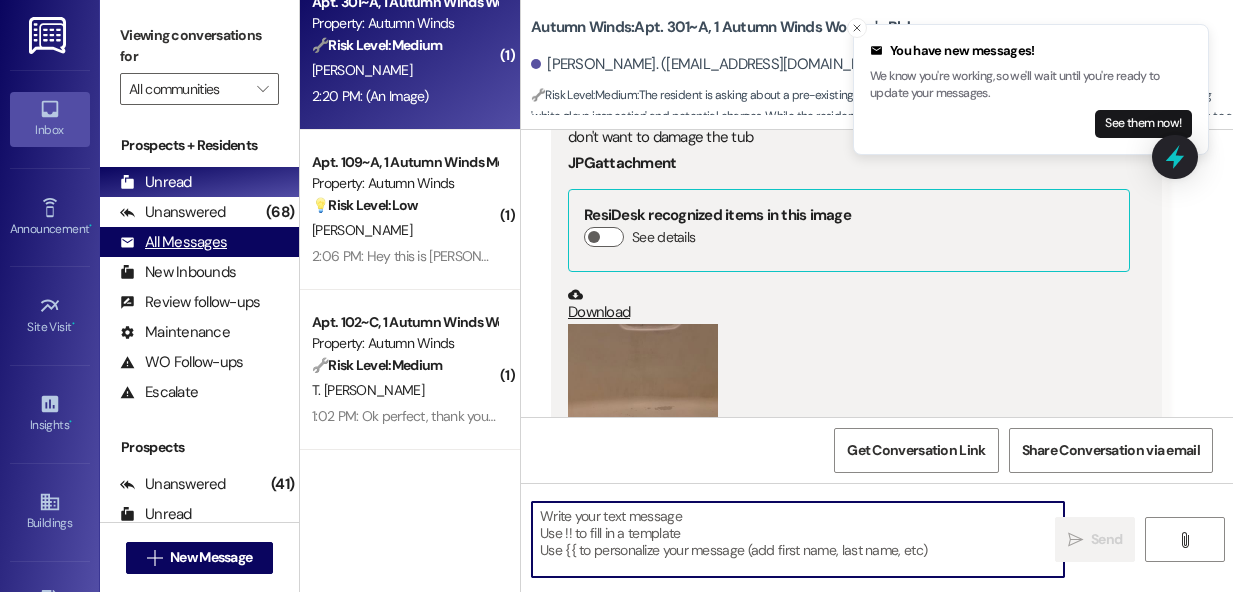 scroll, scrollTop: 12651, scrollLeft: 0, axis: vertical 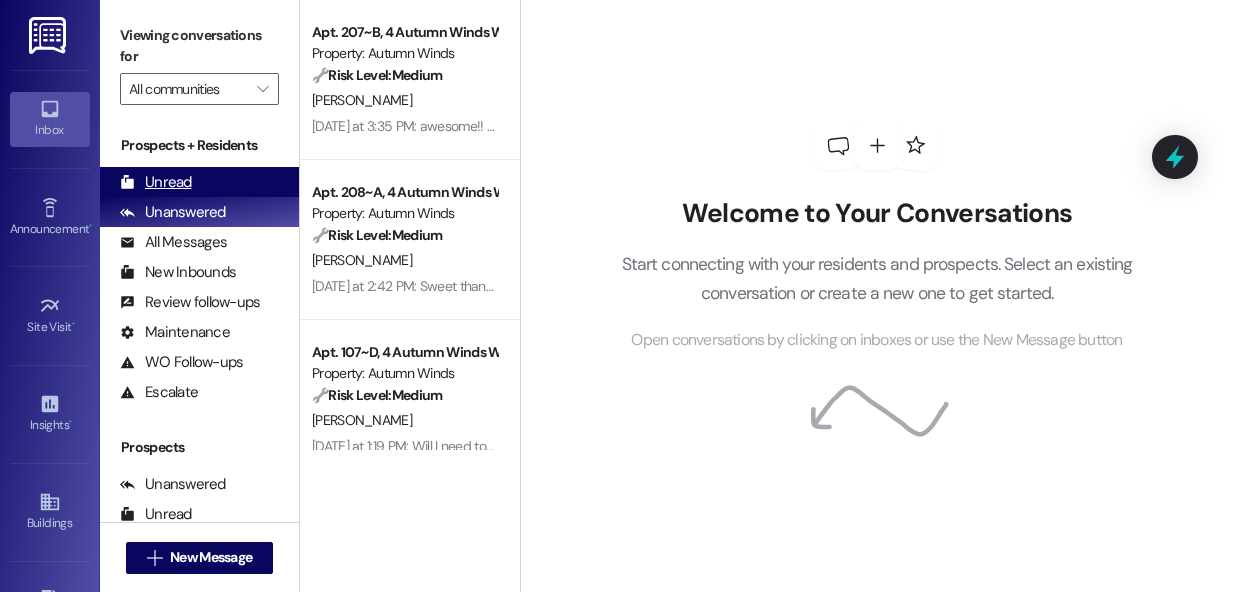 click on "Unread (0)" at bounding box center [199, 182] 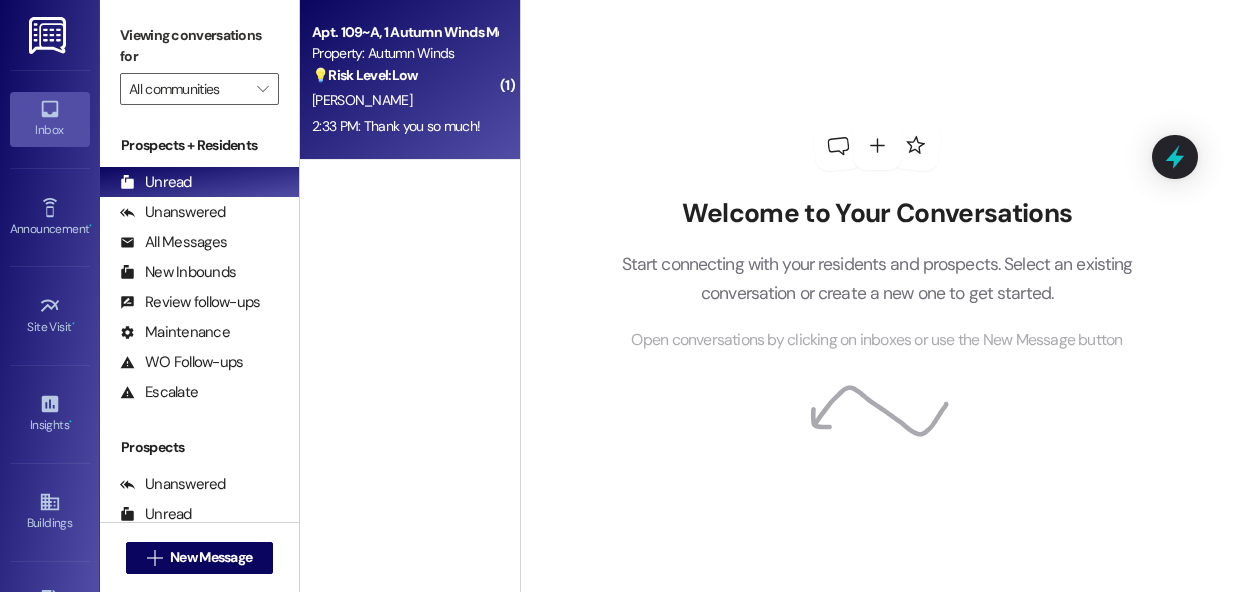 click on "[PERSON_NAME]" at bounding box center (404, 100) 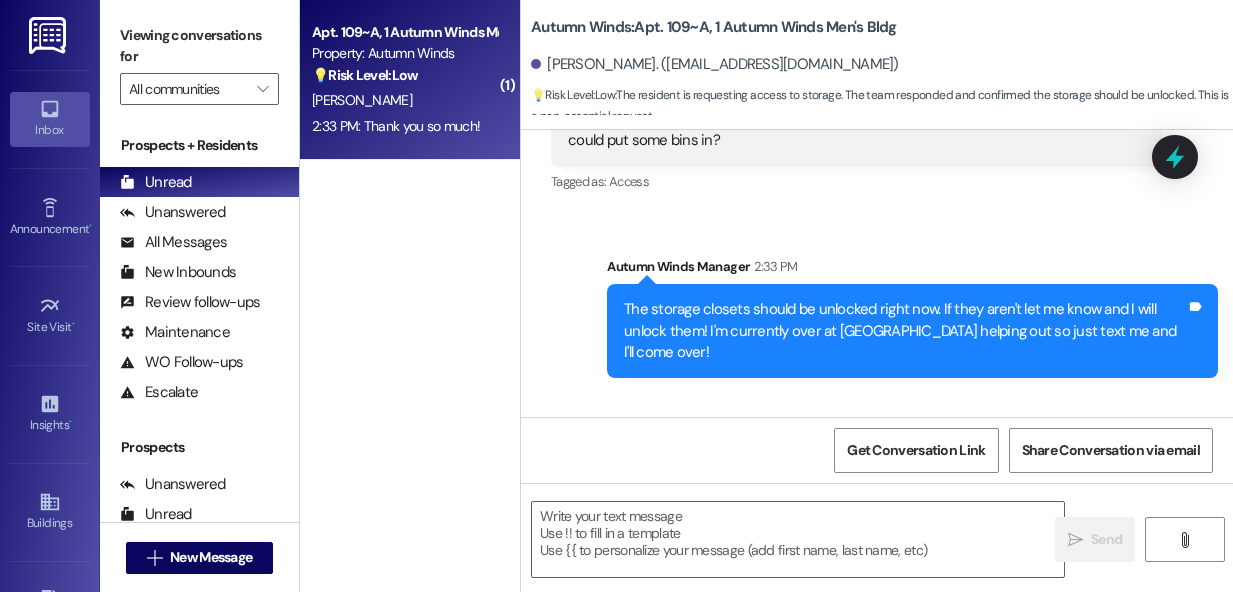 scroll, scrollTop: 7705, scrollLeft: 0, axis: vertical 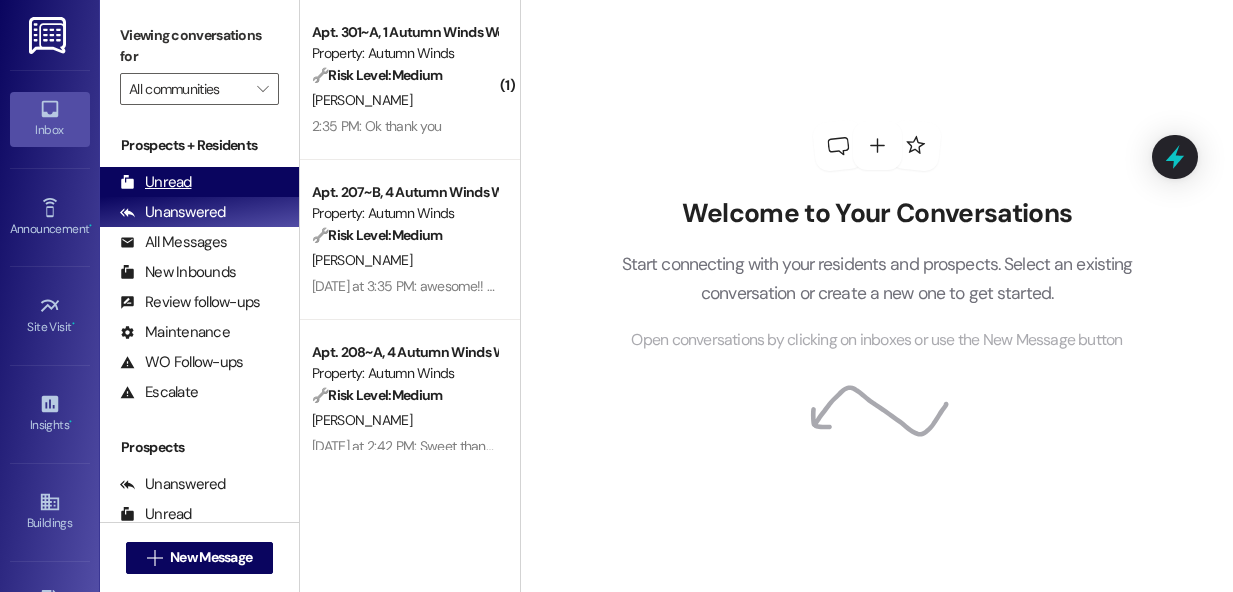 click on "Unread" at bounding box center [156, 182] 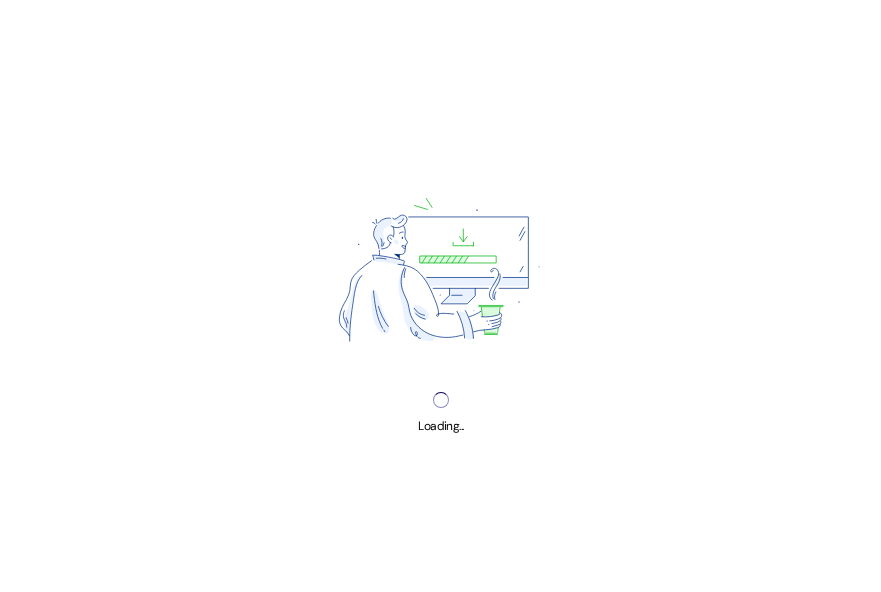 scroll, scrollTop: 0, scrollLeft: 0, axis: both 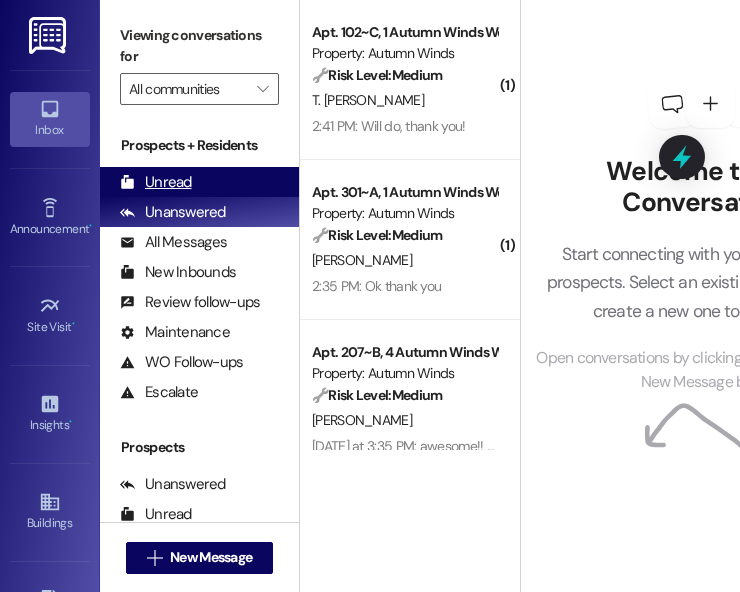click on "Unread" at bounding box center (156, 182) 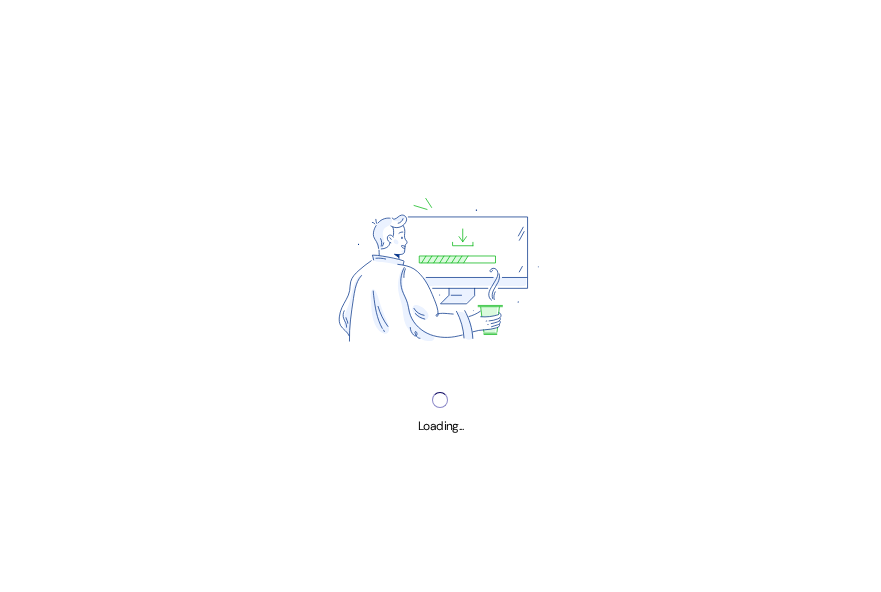 scroll, scrollTop: 0, scrollLeft: 0, axis: both 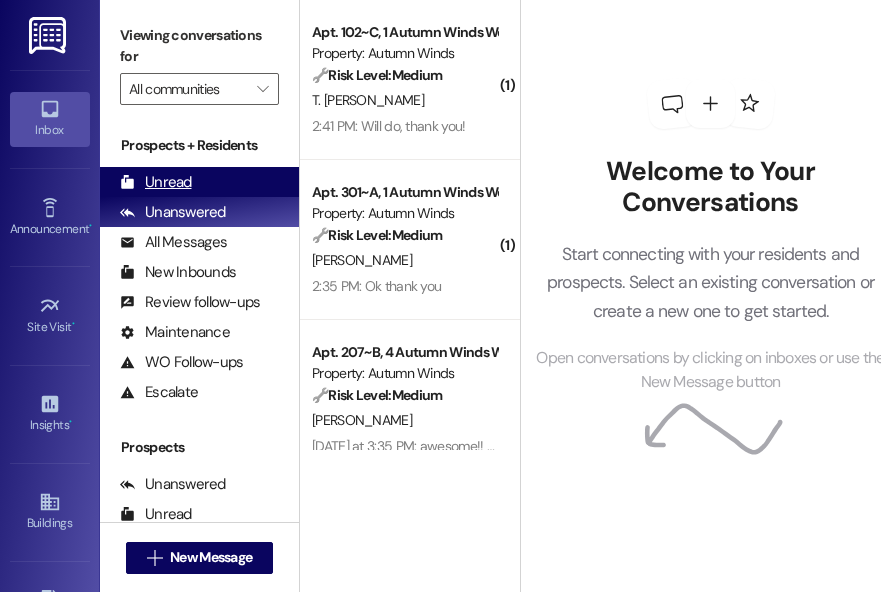 click on "Unread" at bounding box center (156, 182) 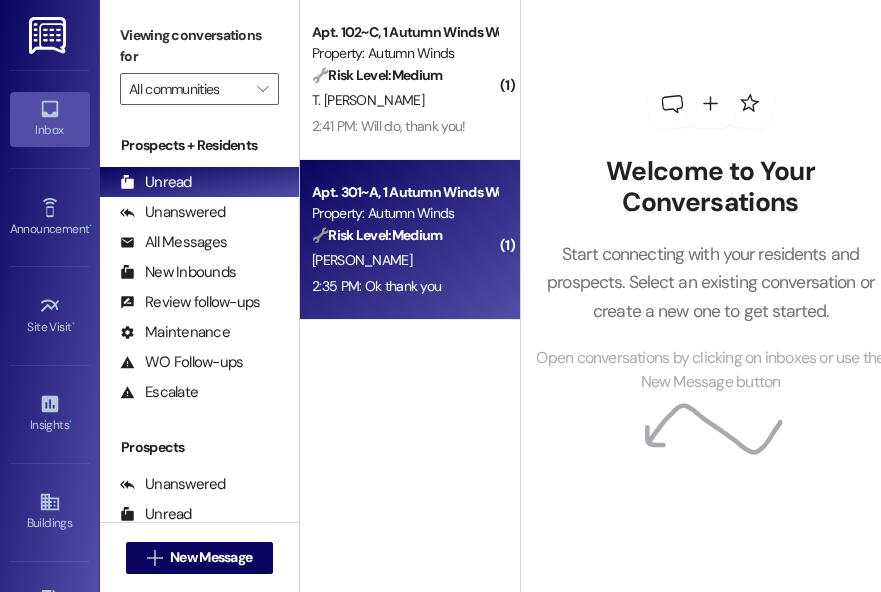click on "[PERSON_NAME]" at bounding box center [362, 260] 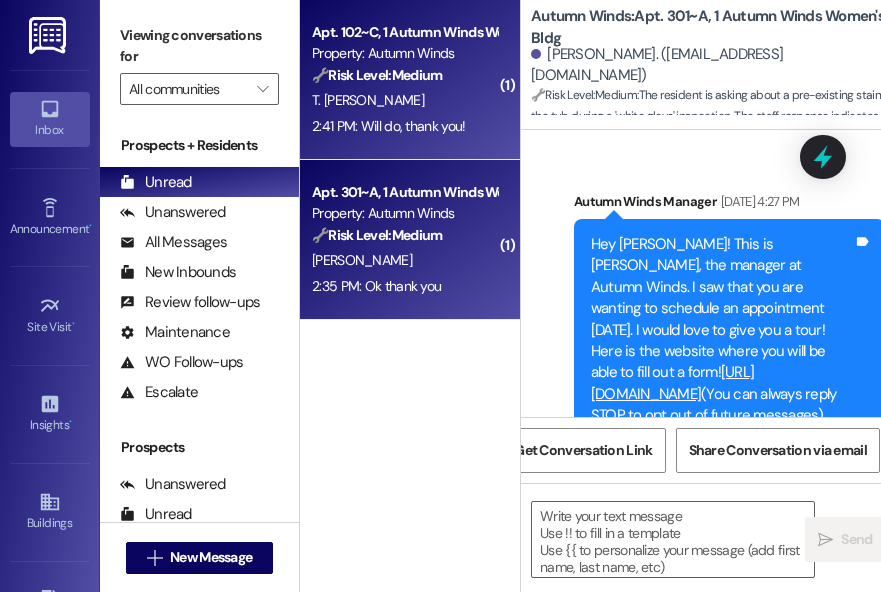 scroll, scrollTop: 0, scrollLeft: 19, axis: horizontal 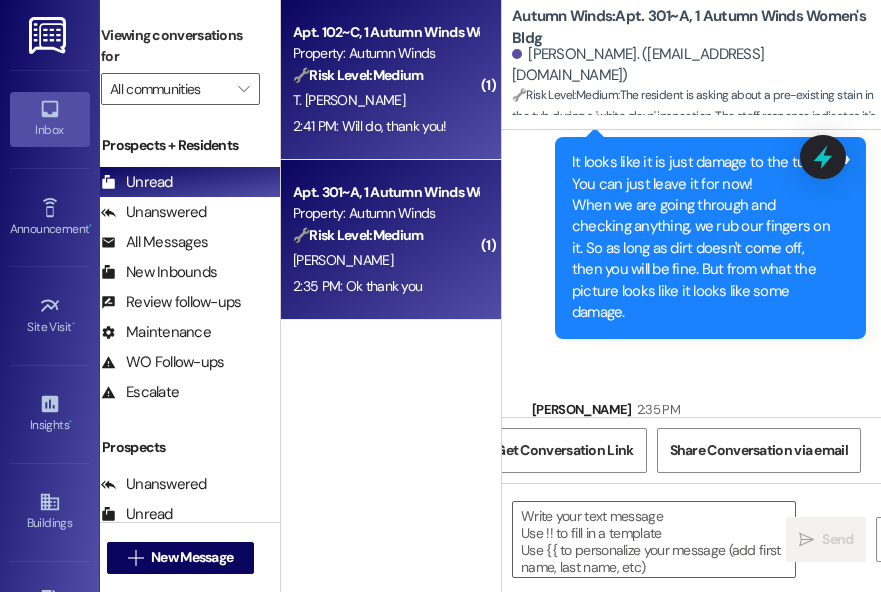 click on "T. [PERSON_NAME]" at bounding box center [385, 100] 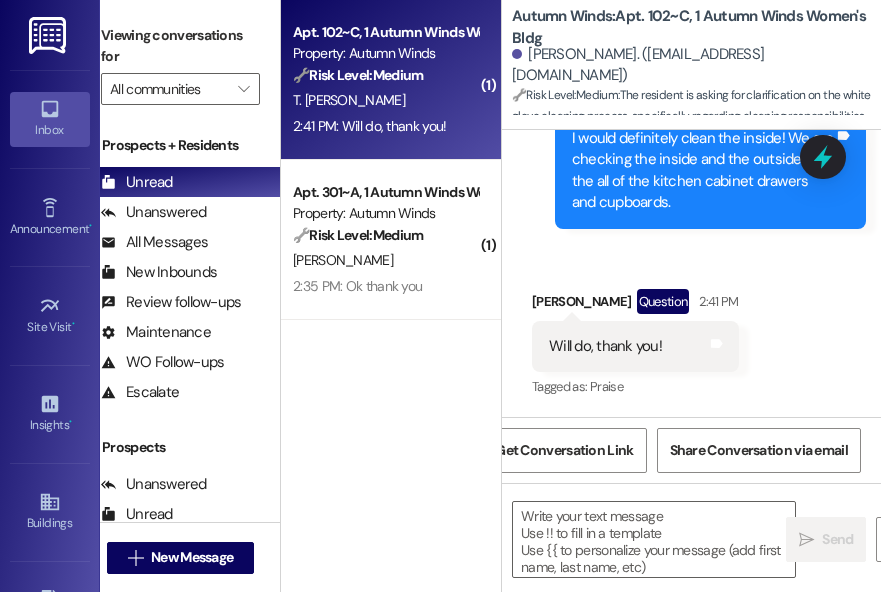 scroll, scrollTop: 25424, scrollLeft: 0, axis: vertical 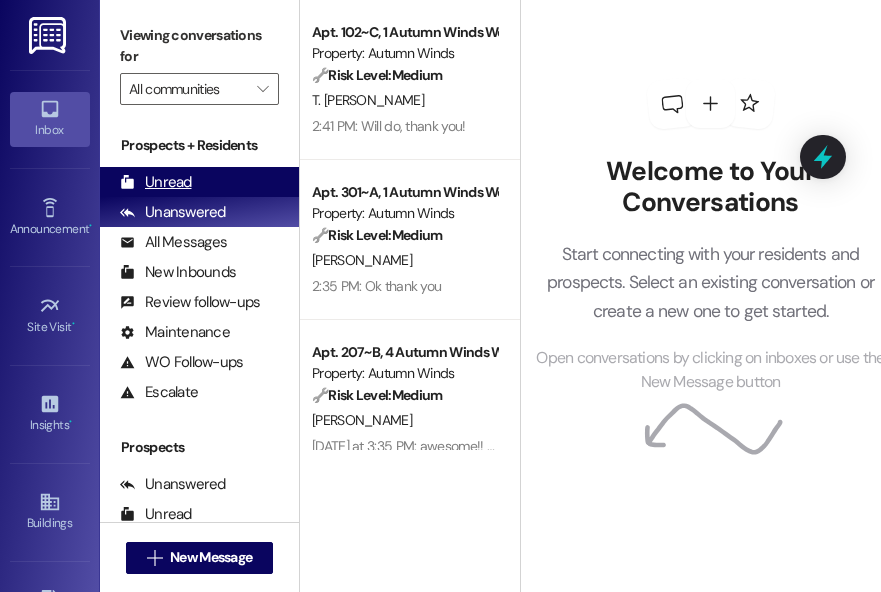 click on "Unread" at bounding box center [156, 182] 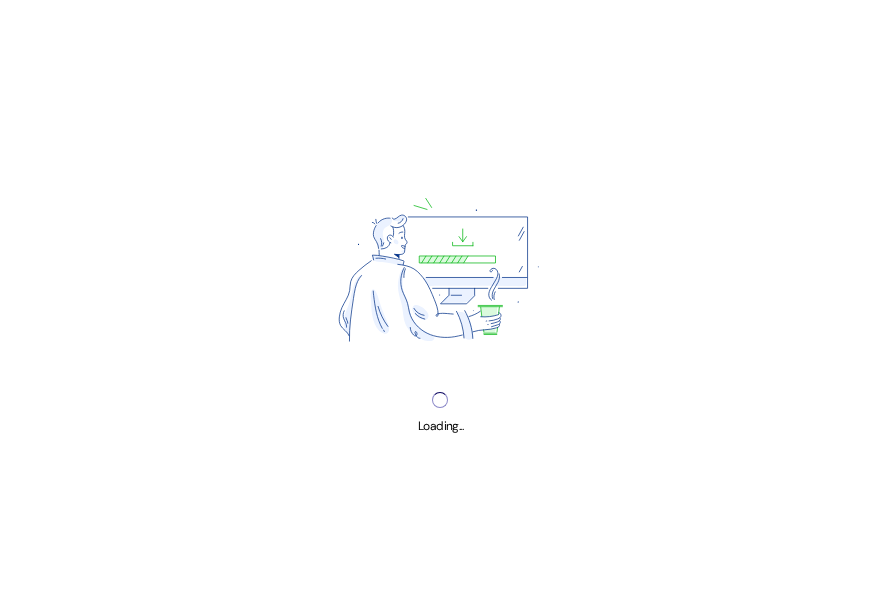 scroll, scrollTop: 0, scrollLeft: 0, axis: both 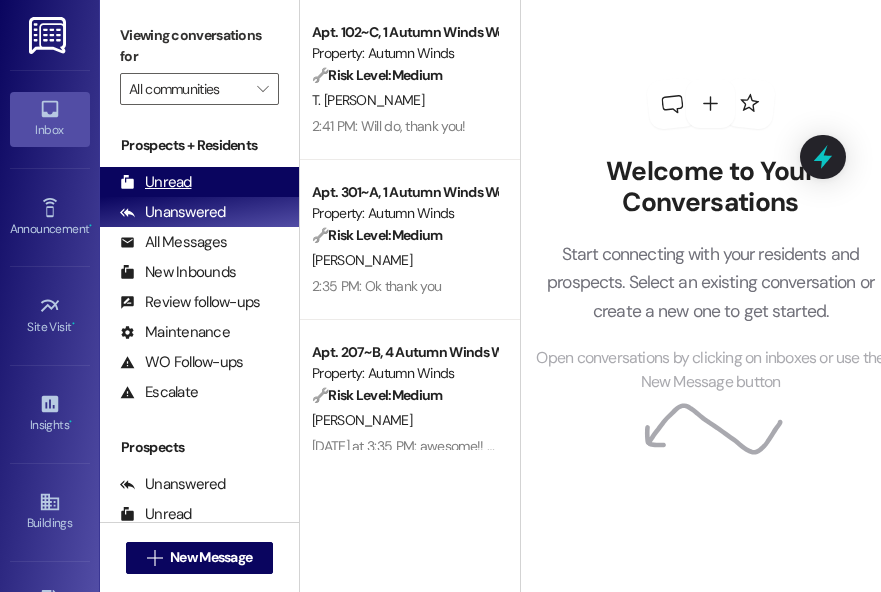 click on "Unread (0)" at bounding box center [199, 182] 